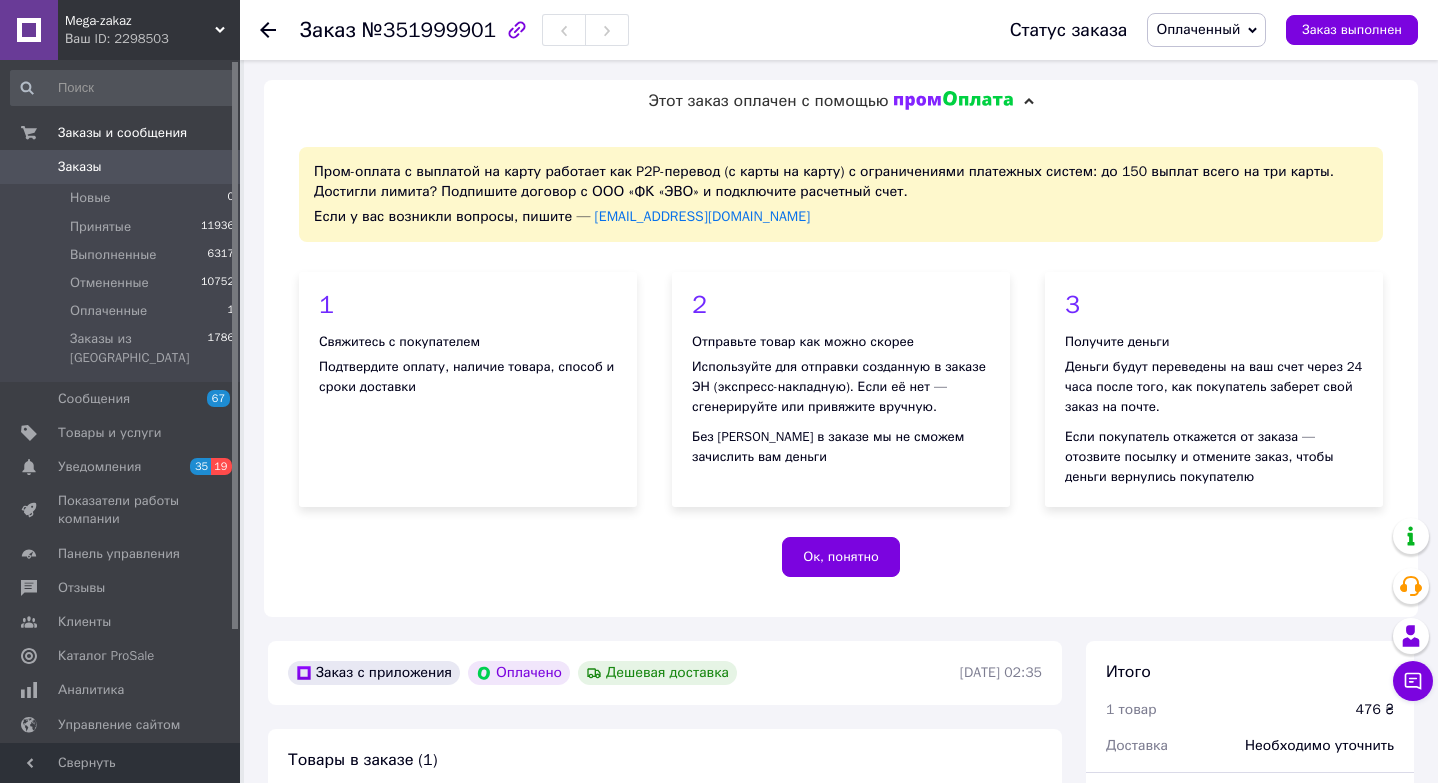 scroll, scrollTop: 268, scrollLeft: 0, axis: vertical 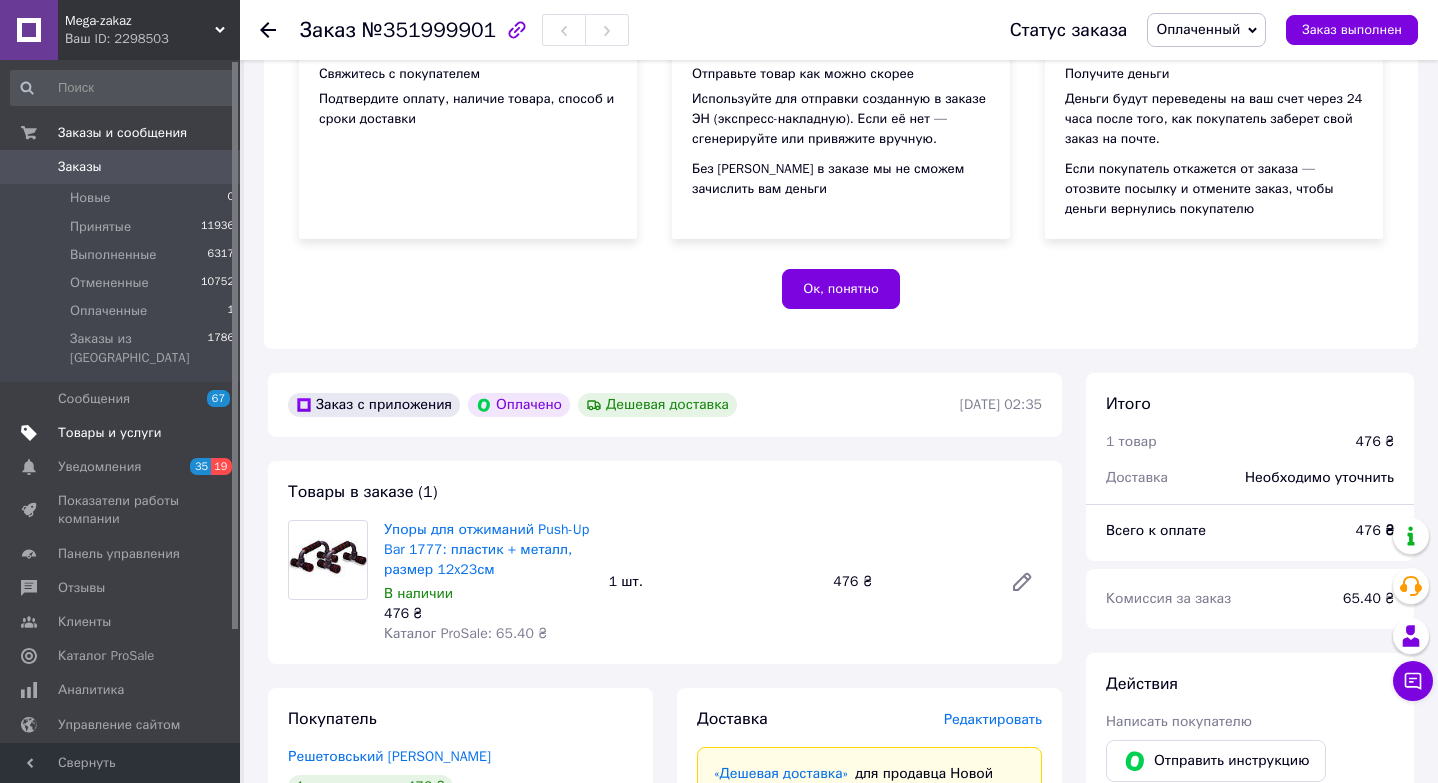click on "Товары и услуги" at bounding box center (110, 433) 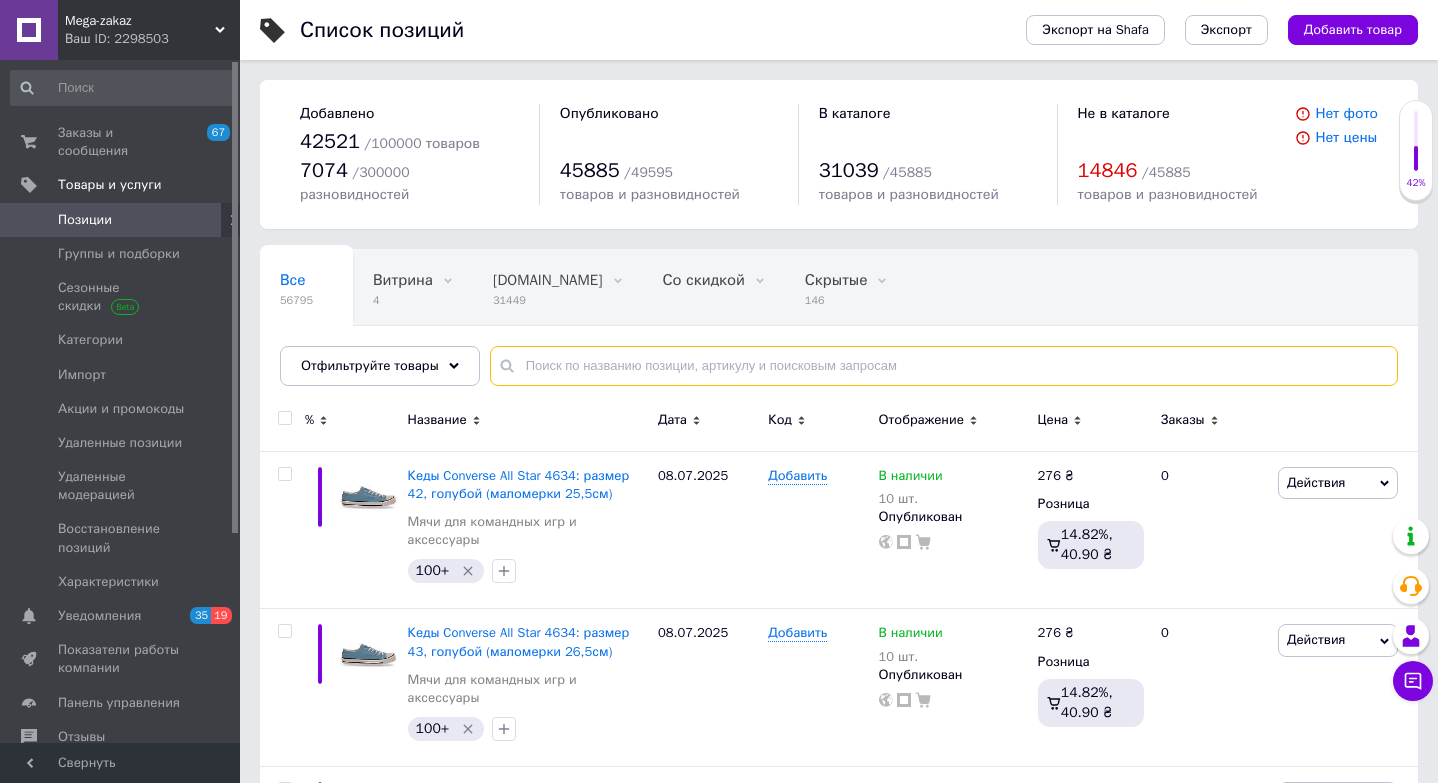 click at bounding box center (944, 366) 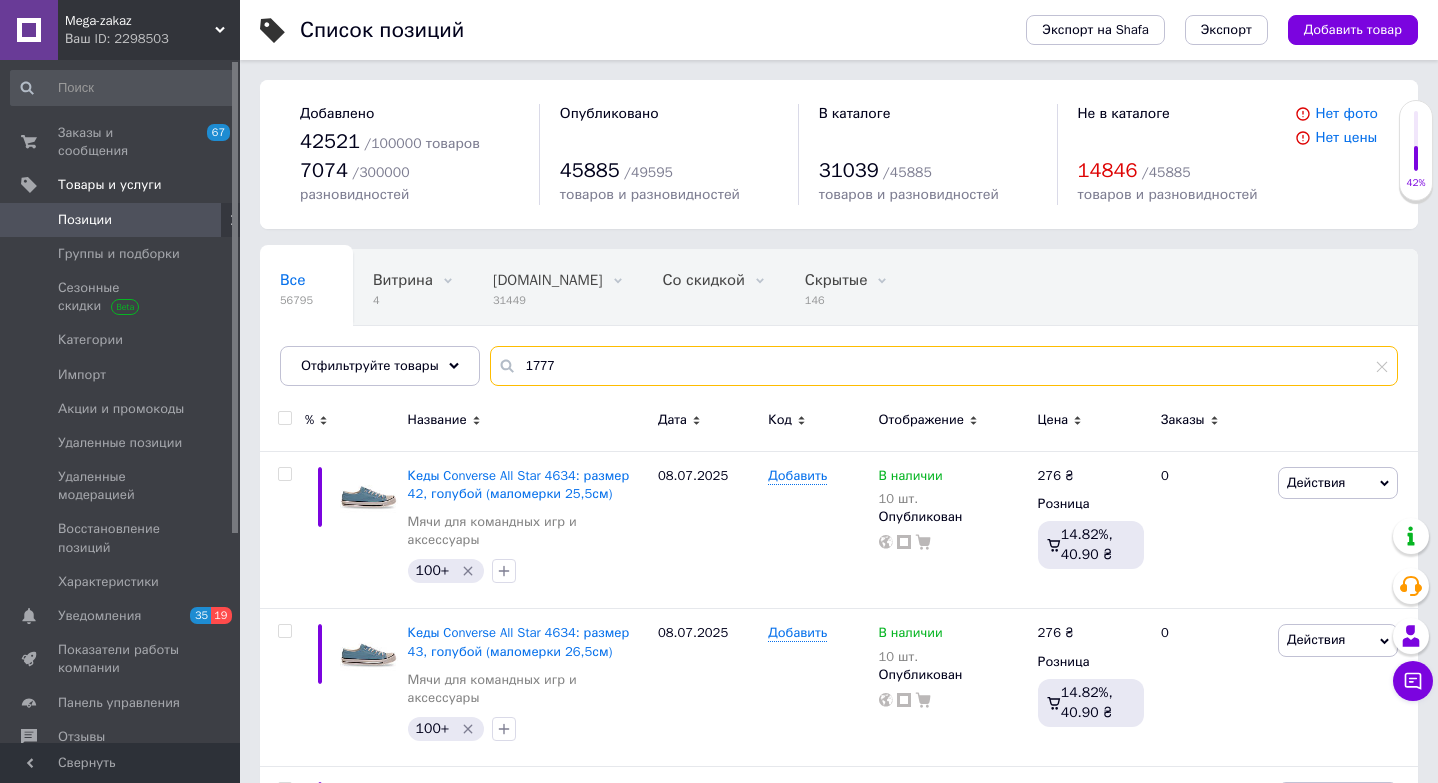 type on "1777" 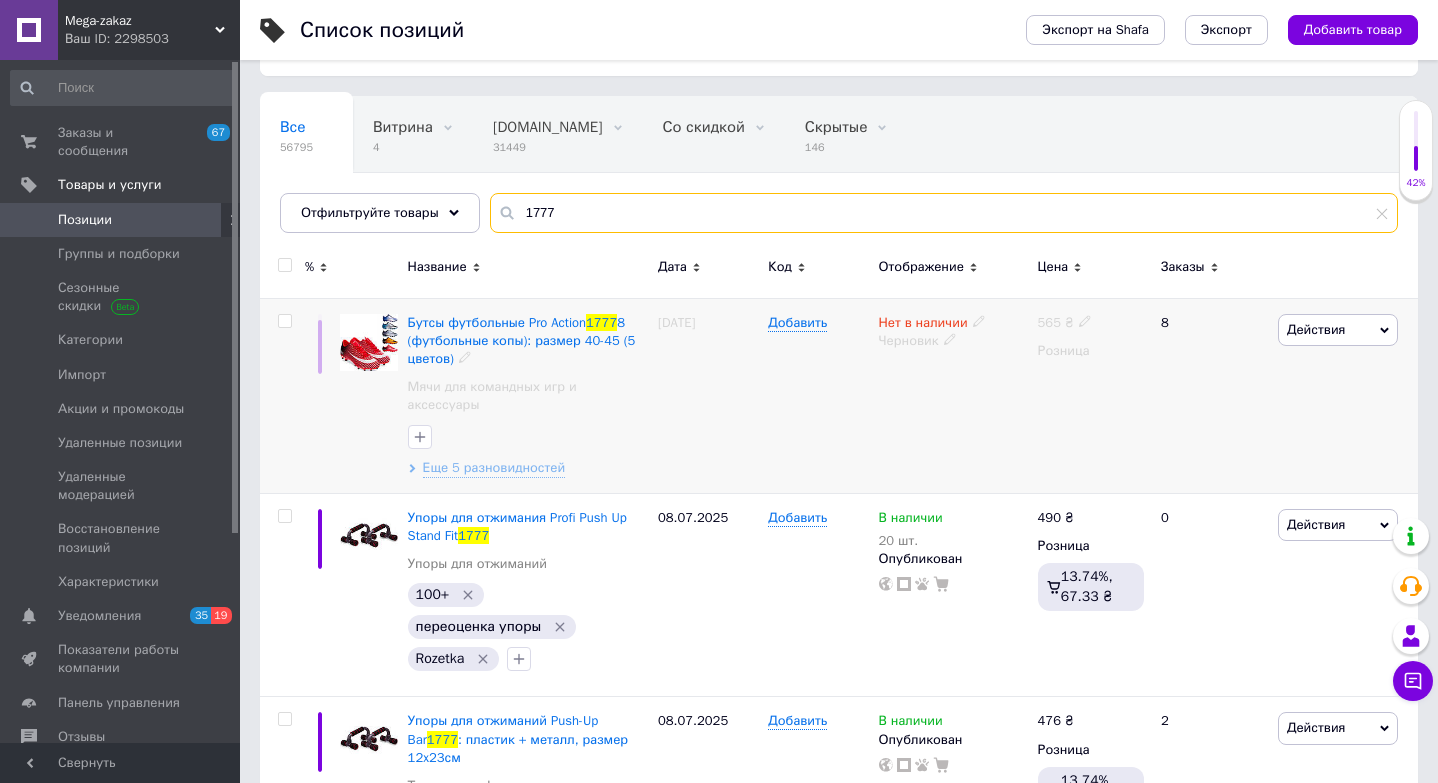 scroll, scrollTop: 468, scrollLeft: 0, axis: vertical 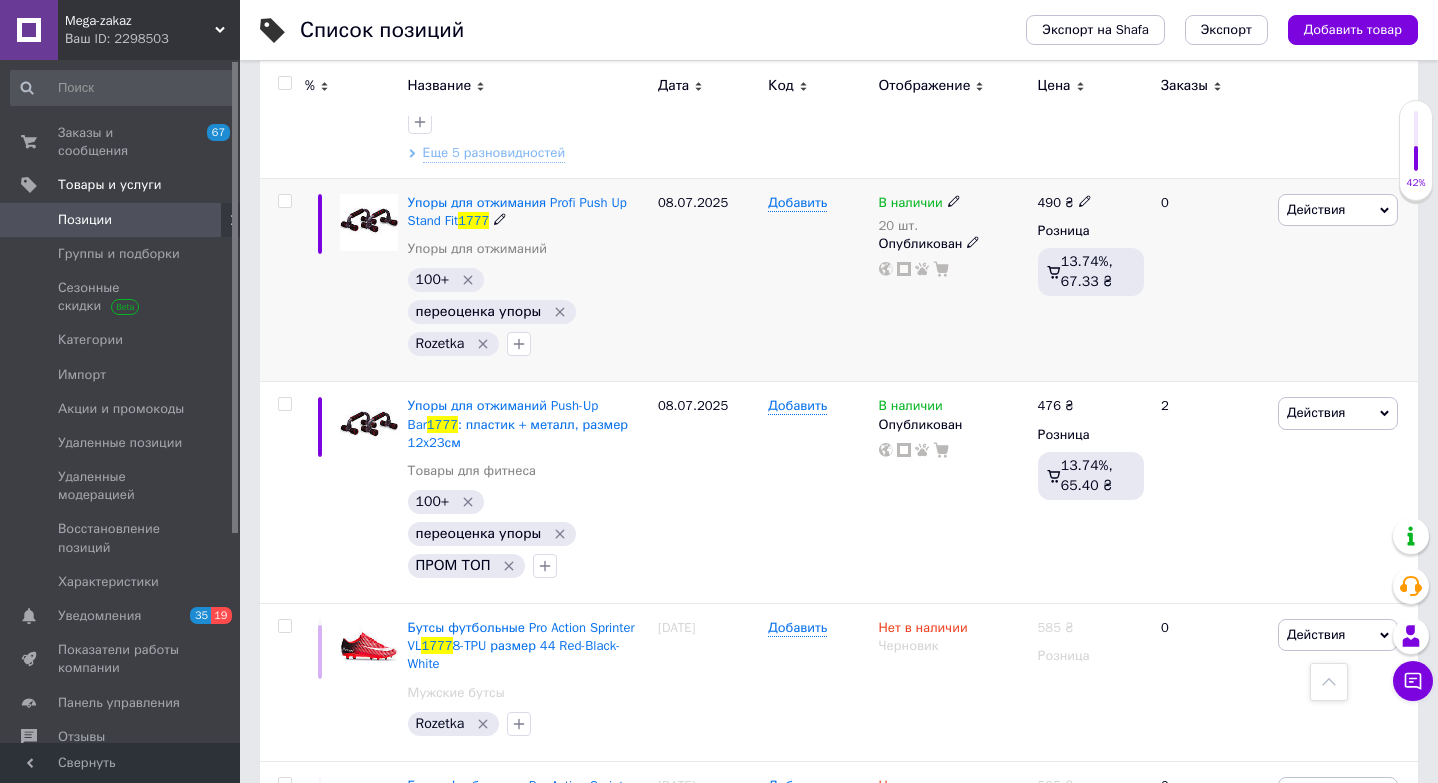 click on "В наличии" at bounding box center [920, 203] 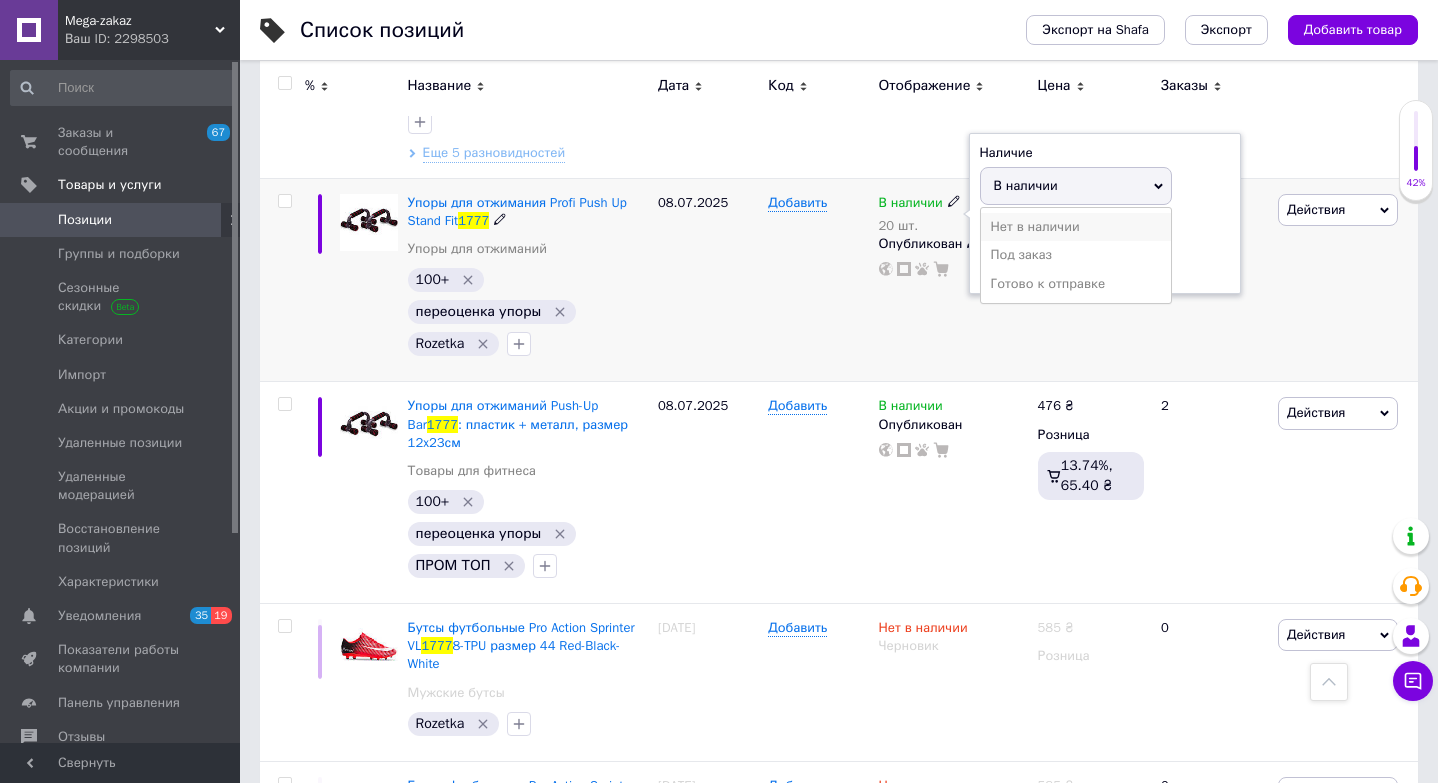 click on "Нет в наличии" at bounding box center [1076, 227] 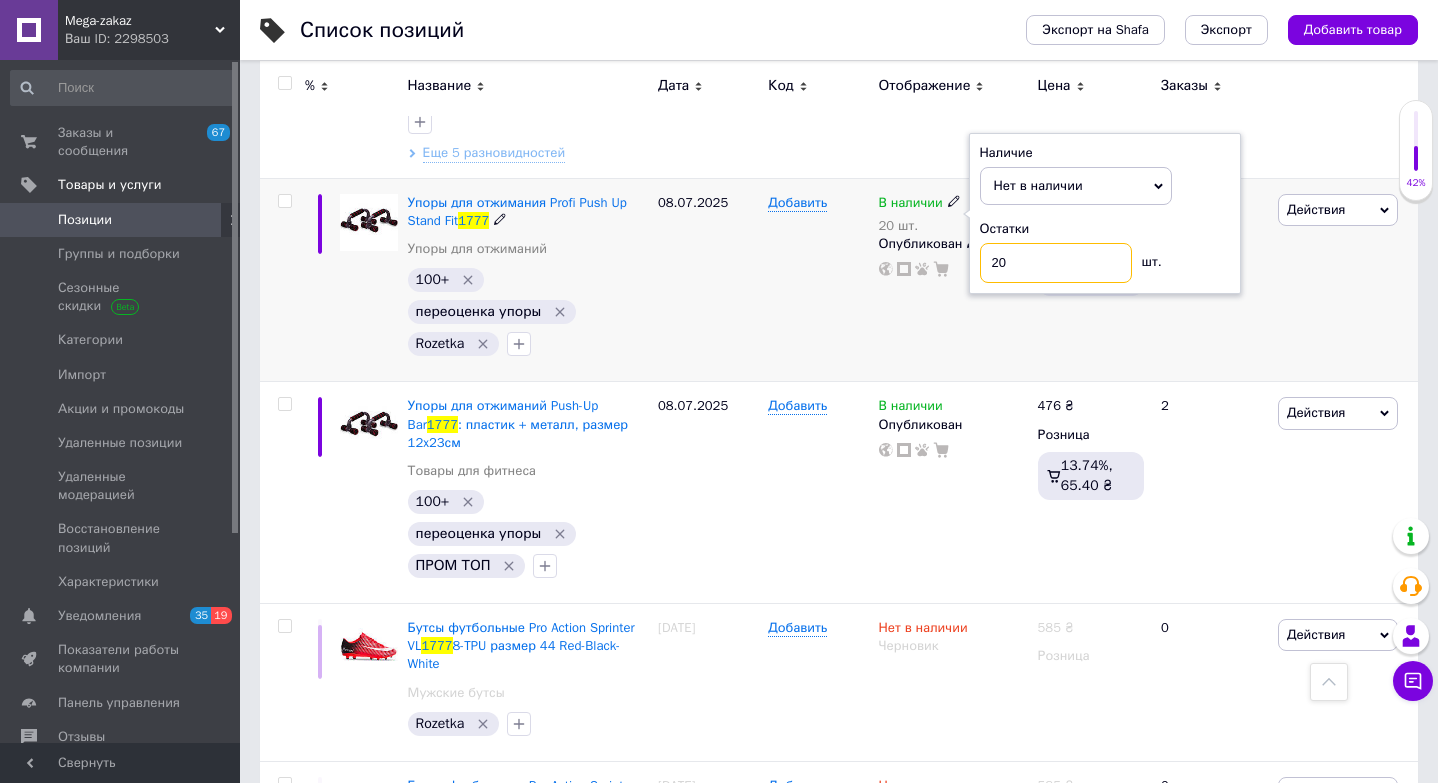 drag, startPoint x: 1018, startPoint y: 260, endPoint x: 961, endPoint y: 260, distance: 57 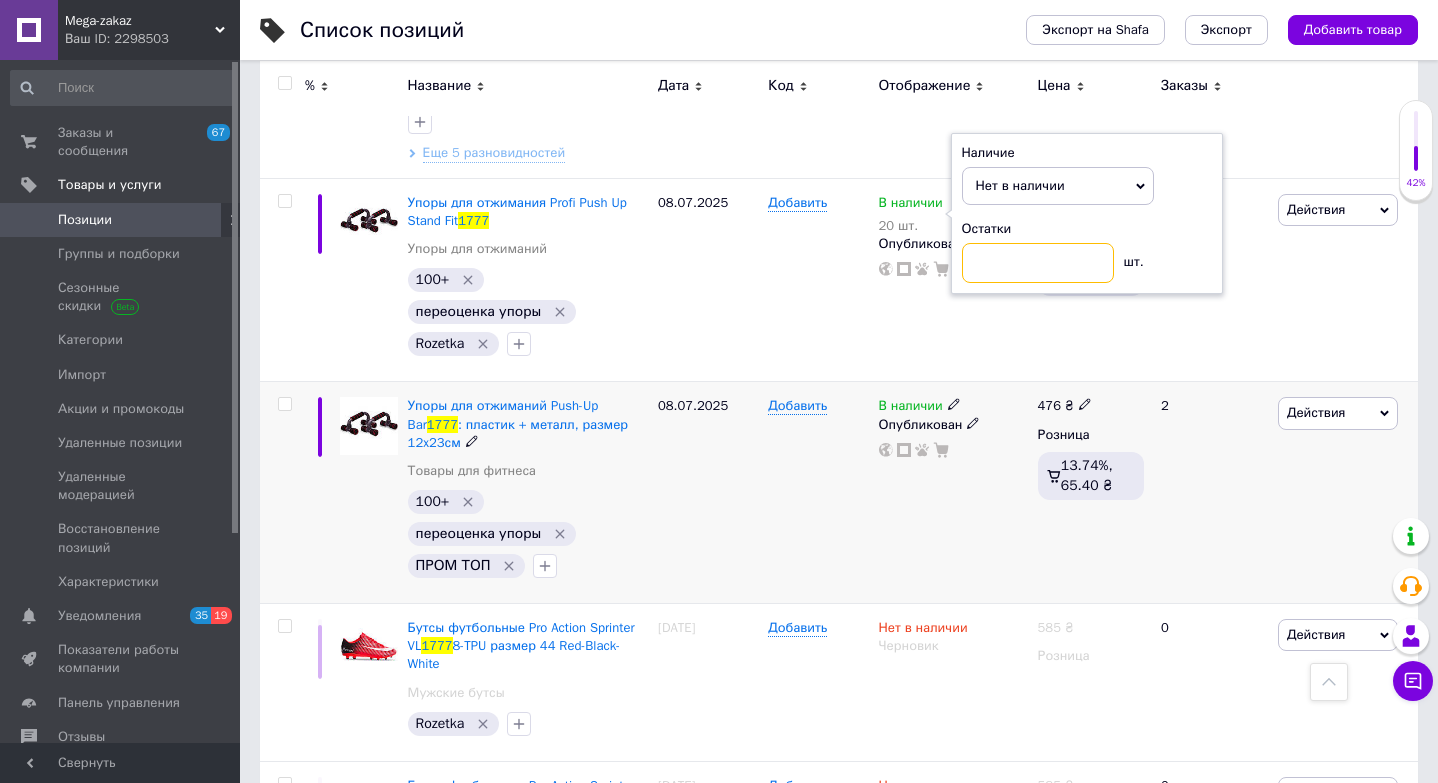 type 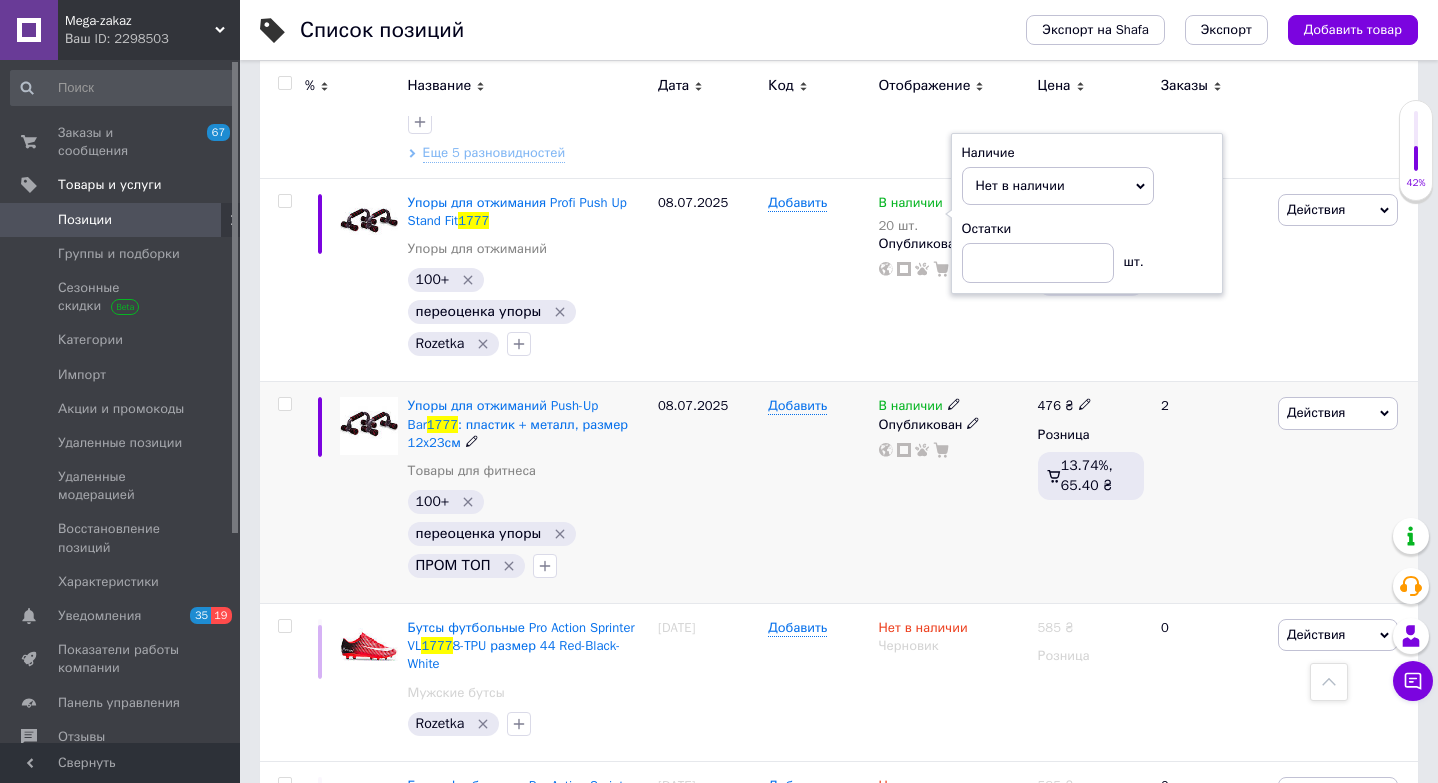click 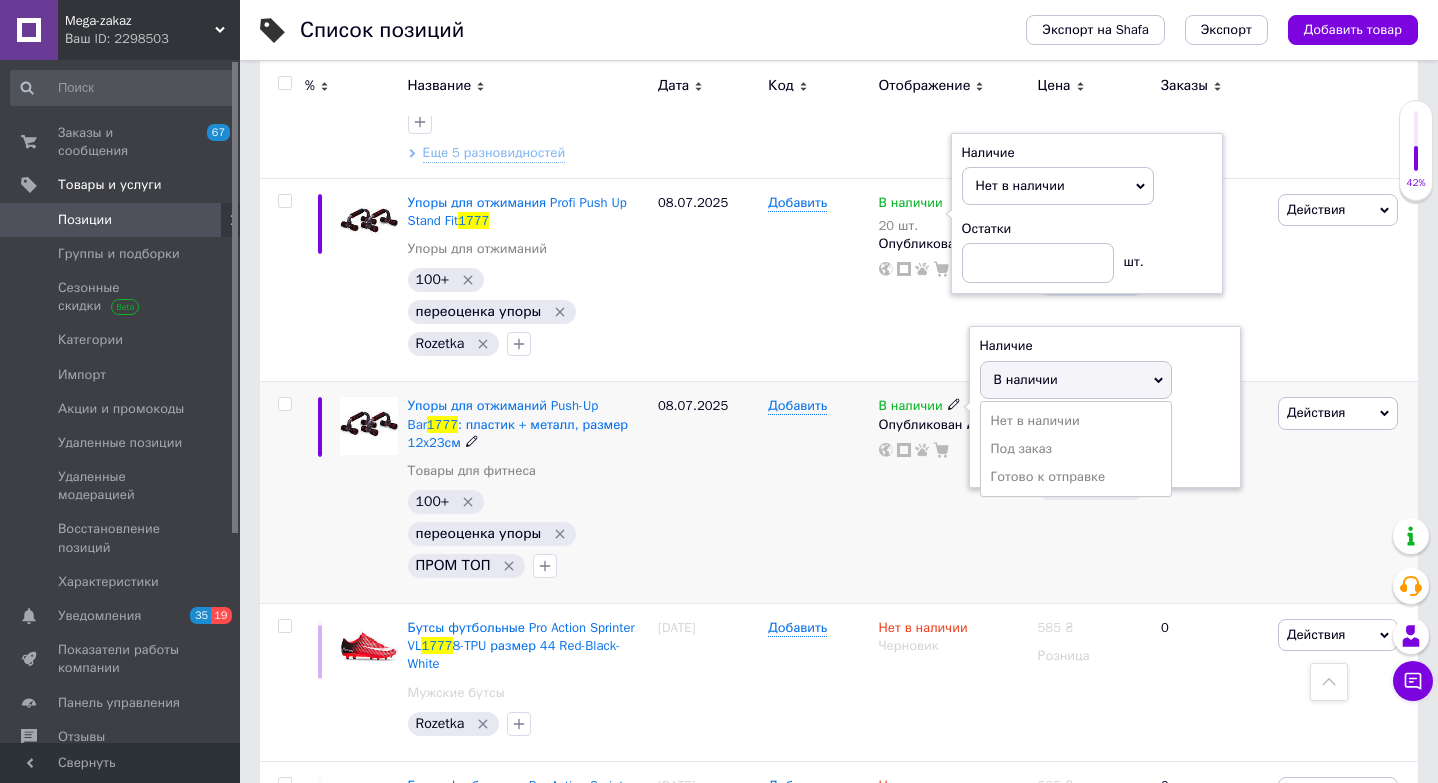 drag, startPoint x: 1019, startPoint y: 426, endPoint x: 928, endPoint y: 454, distance: 95.2103 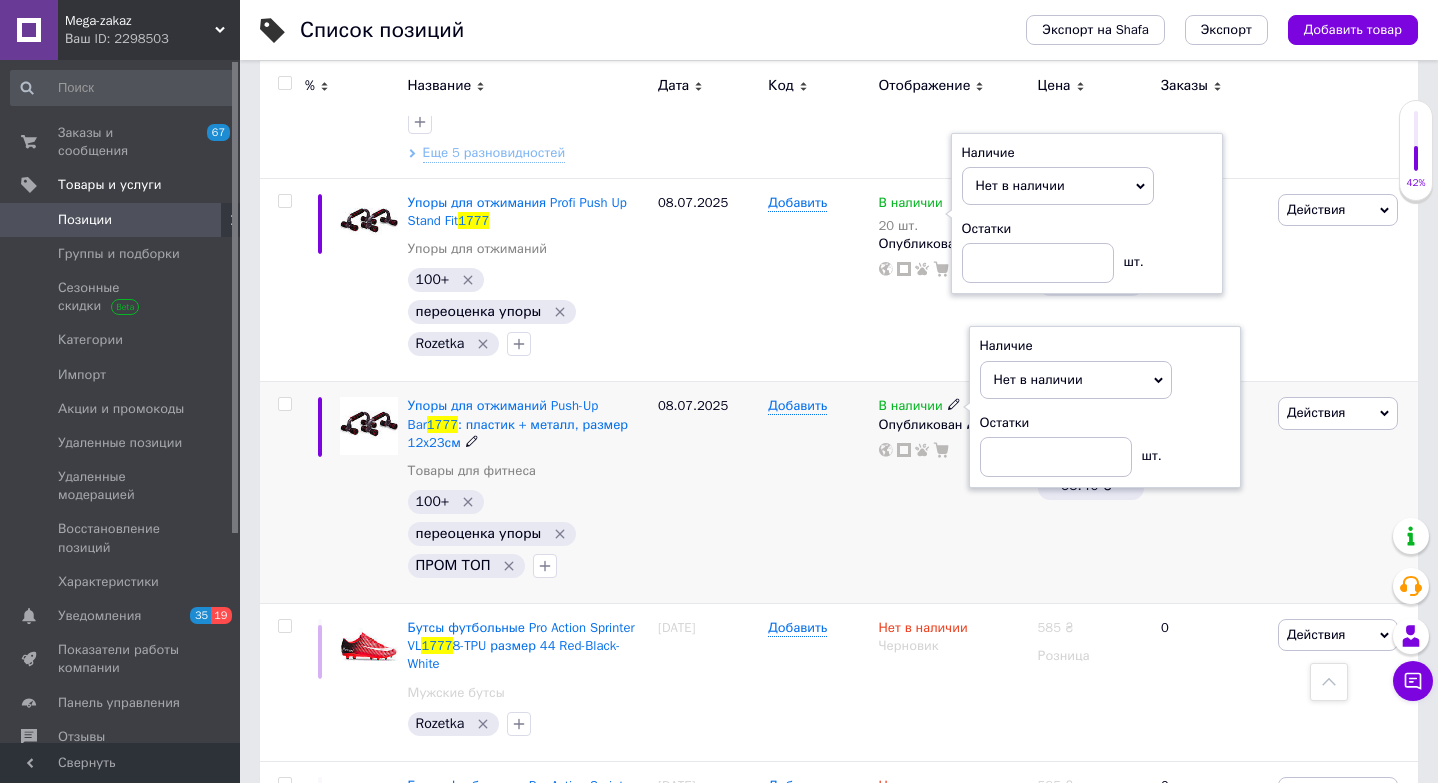 click on "08.07.2025" at bounding box center [708, 493] 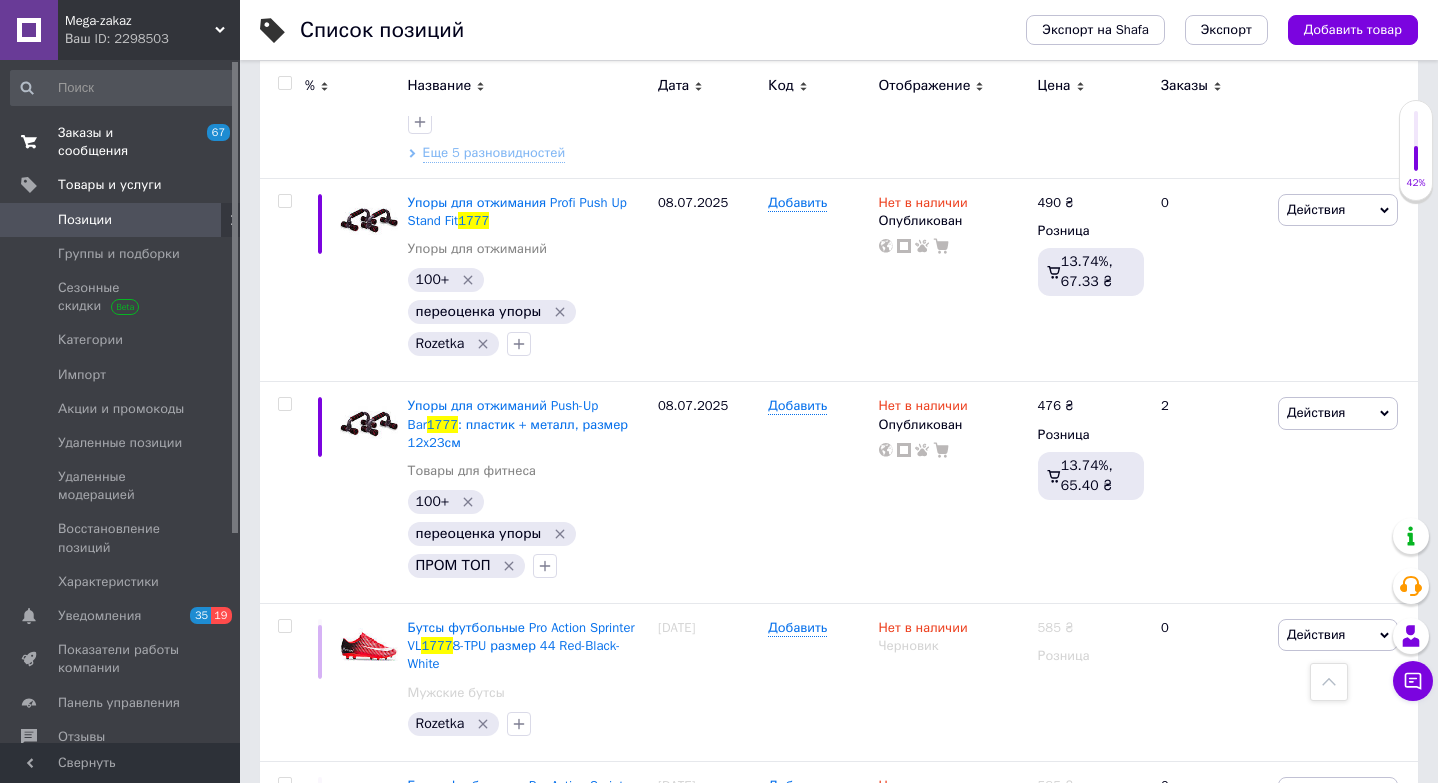 click on "Заказы и сообщения" at bounding box center [121, 142] 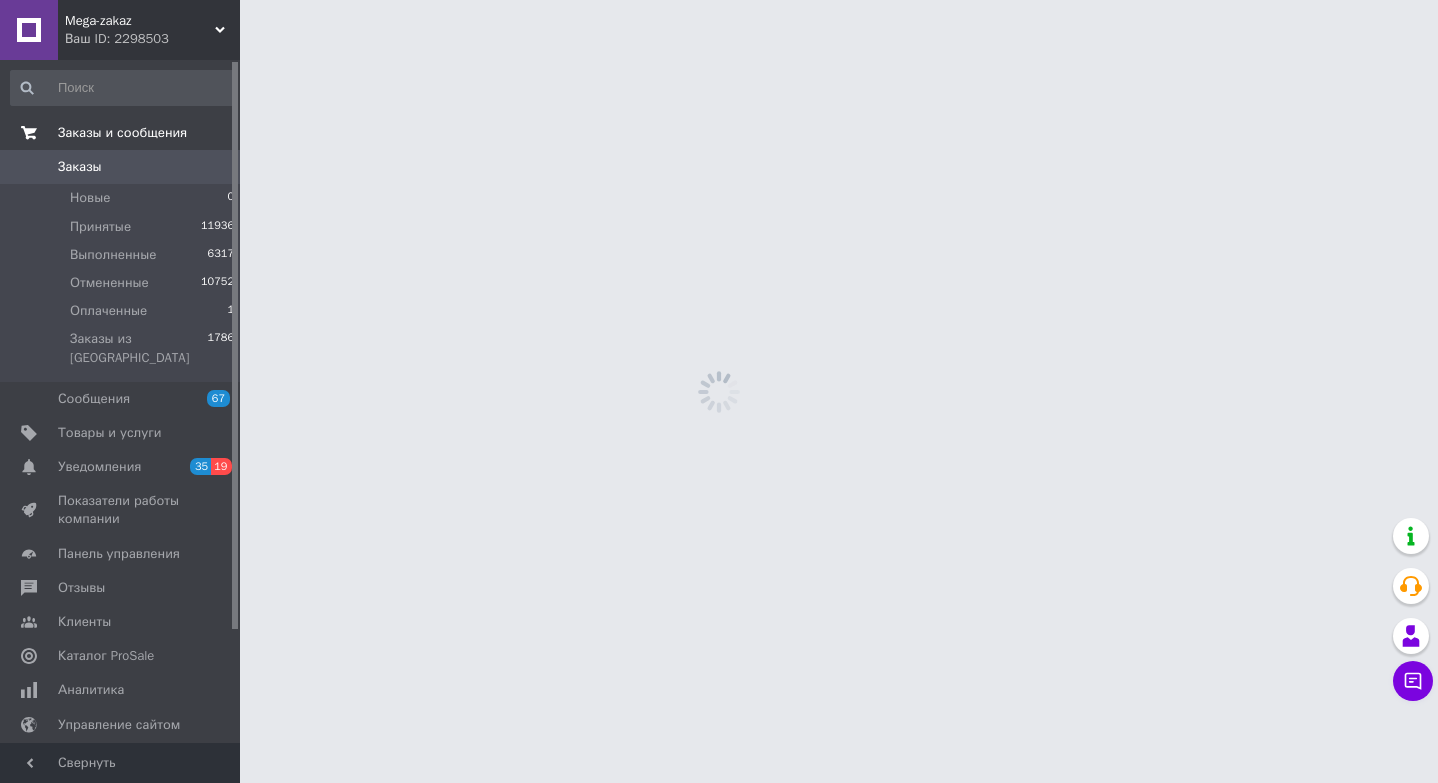 scroll, scrollTop: 0, scrollLeft: 0, axis: both 